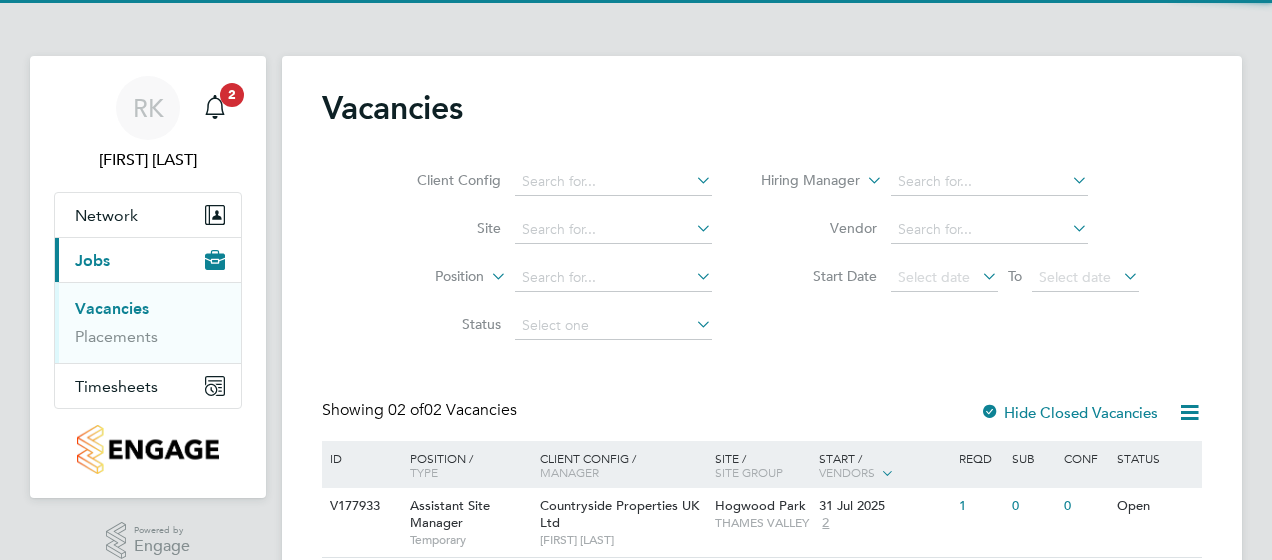 scroll, scrollTop: 0, scrollLeft: 0, axis: both 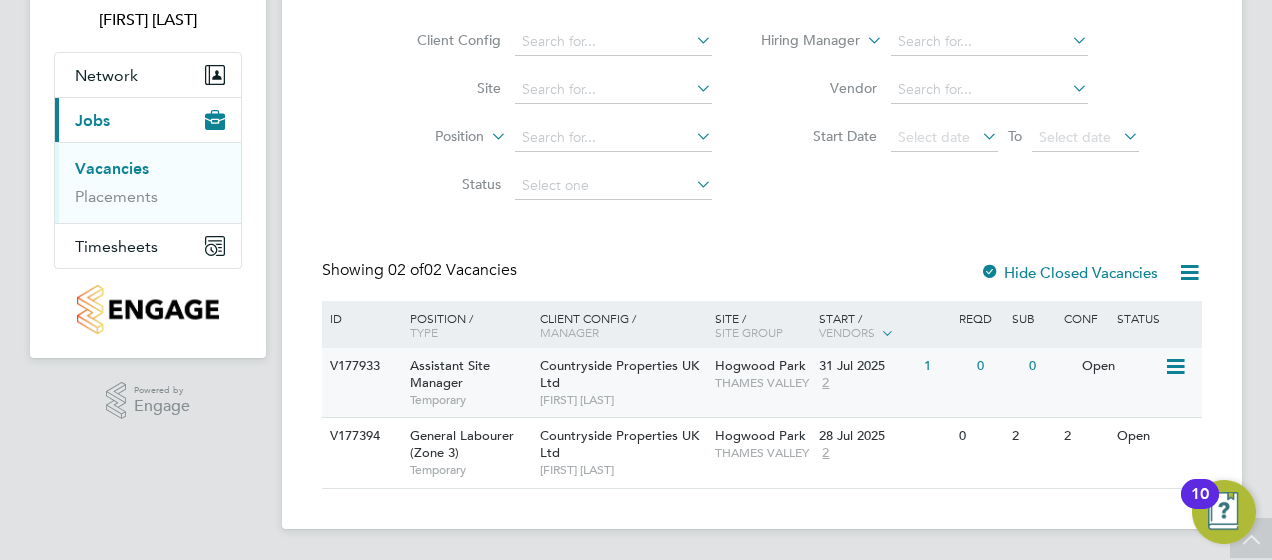 click 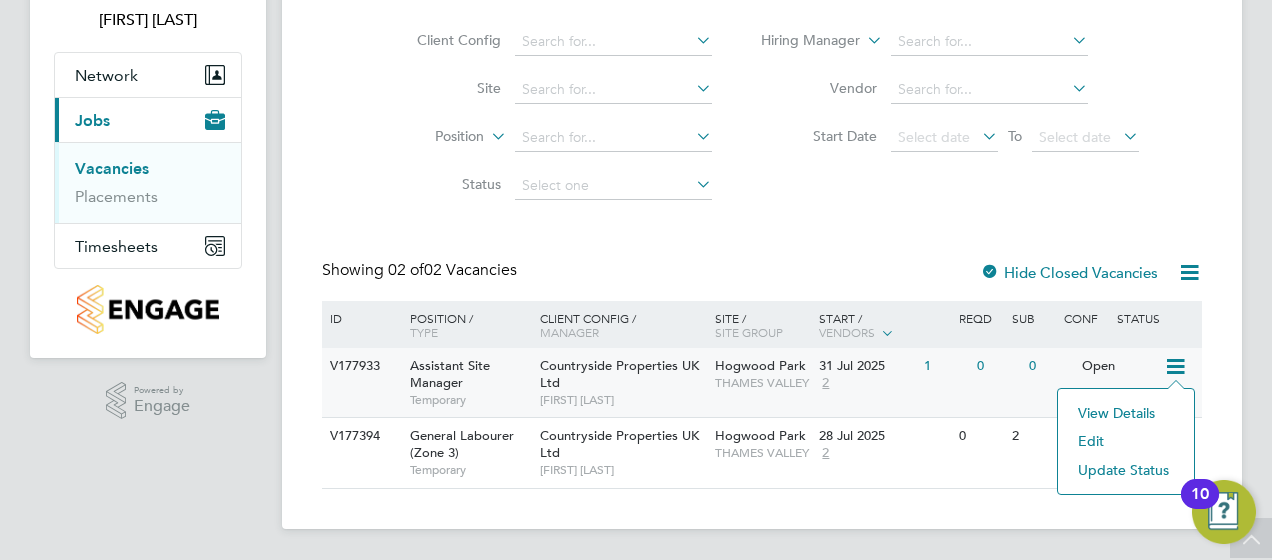 click on "Assistant Site Manager" 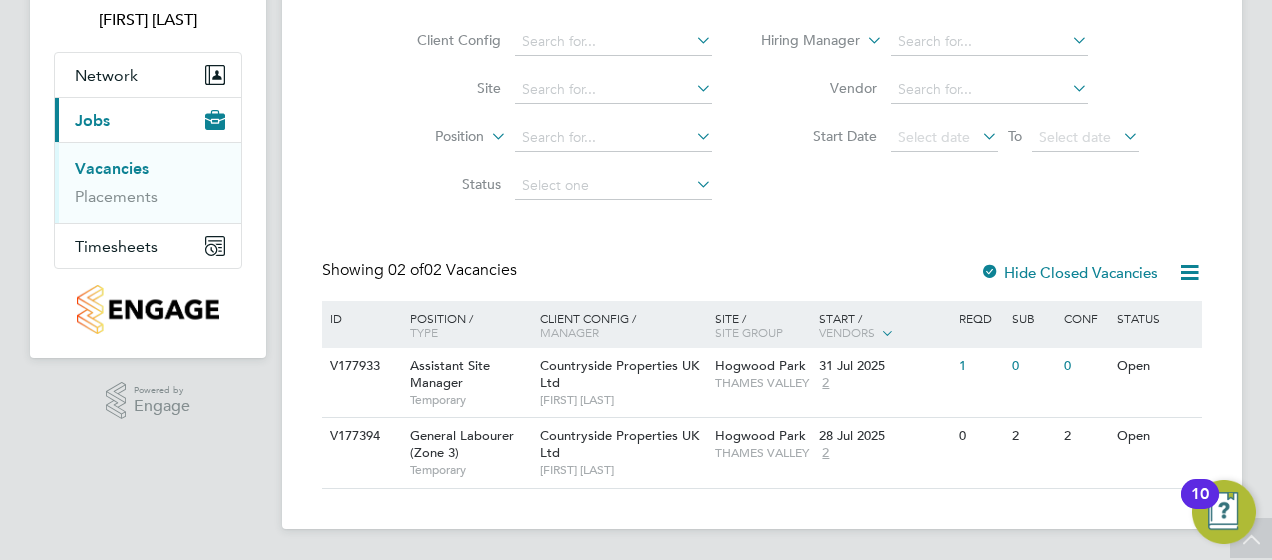 scroll, scrollTop: 0, scrollLeft: 0, axis: both 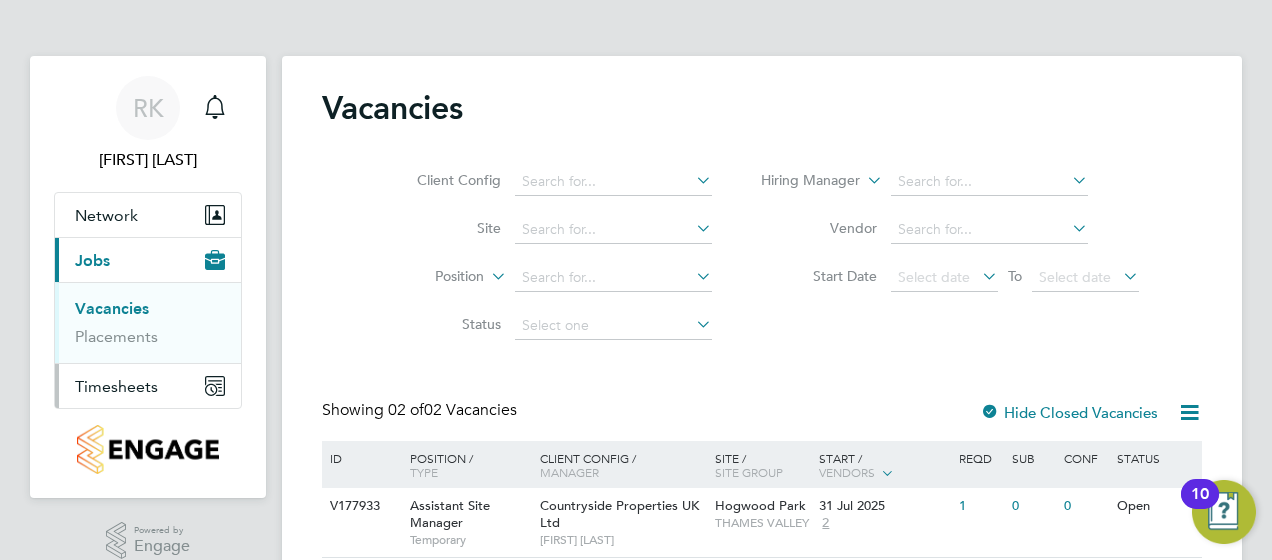 click on "Timesheets" at bounding box center (116, 386) 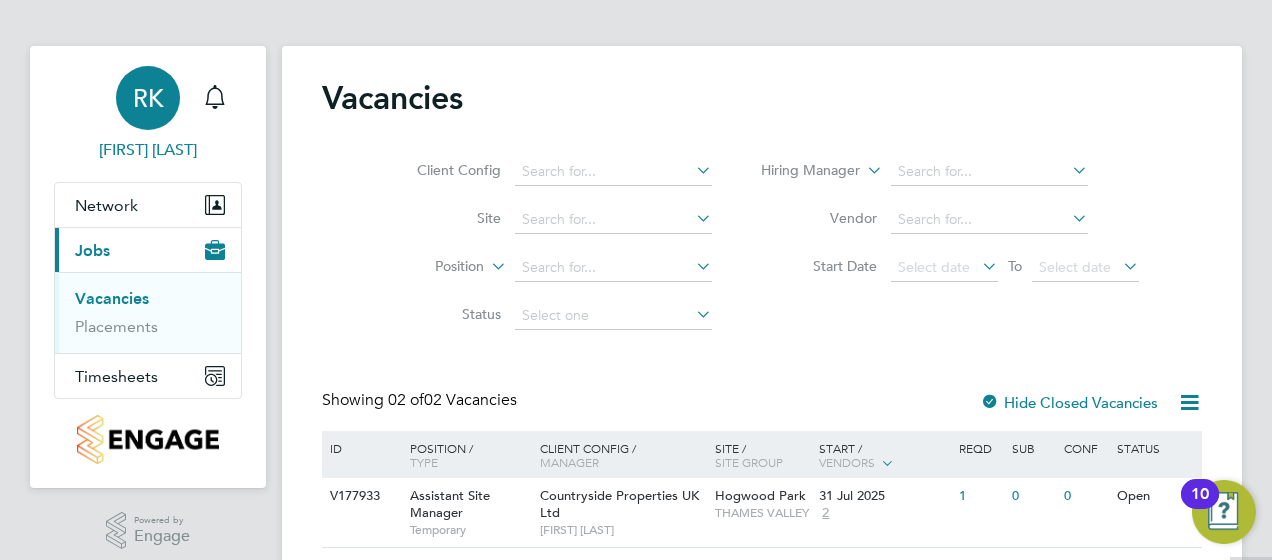 scroll, scrollTop: 0, scrollLeft: 0, axis: both 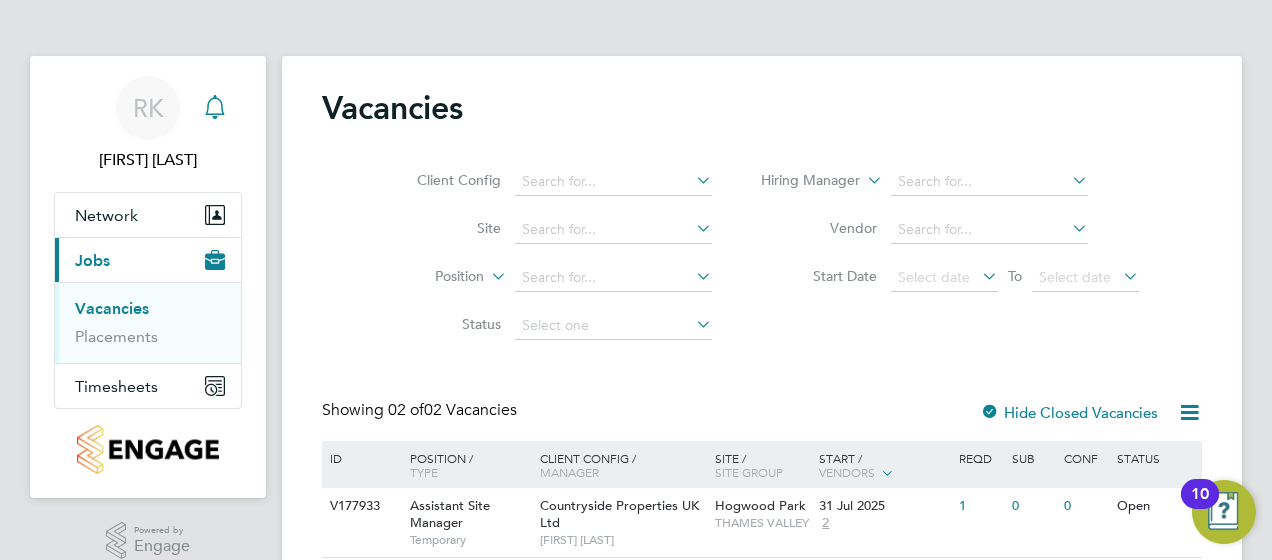 click 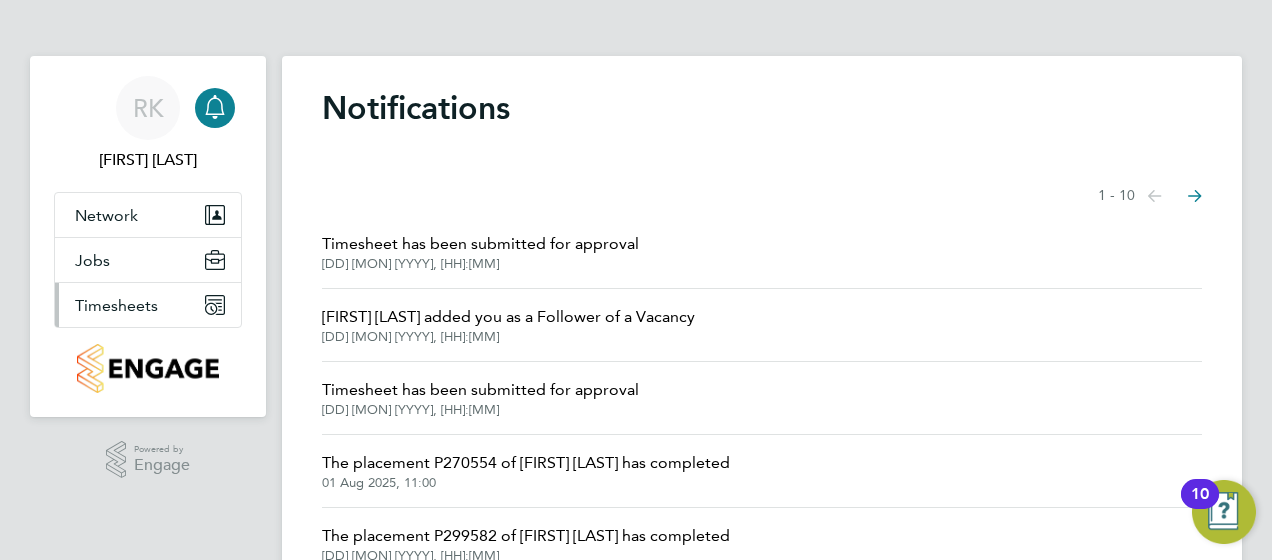 click on "Timesheets" at bounding box center (116, 305) 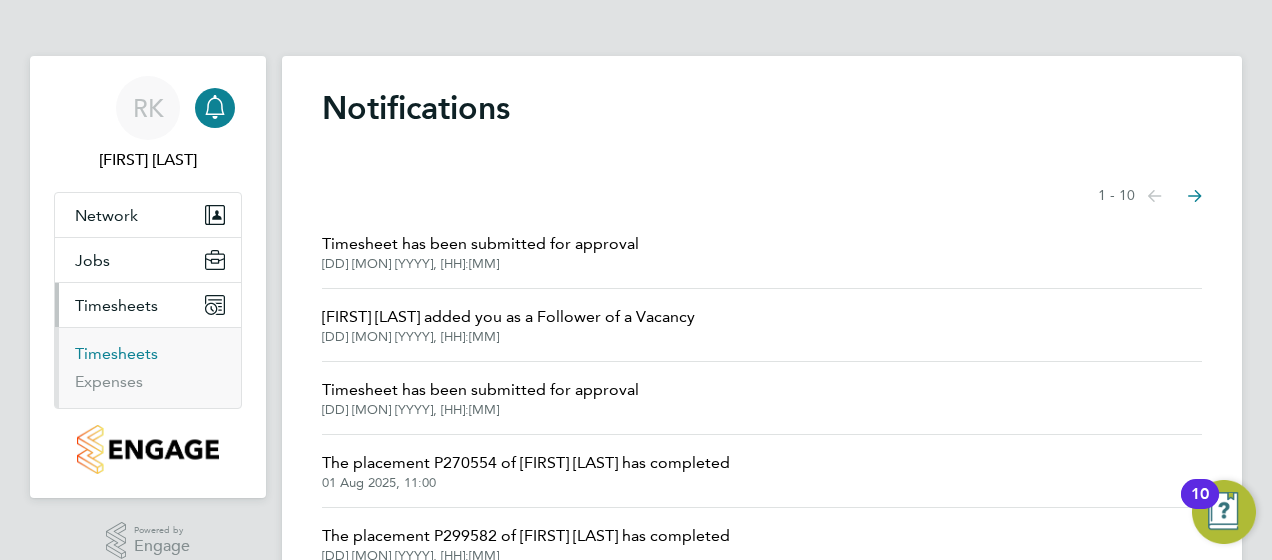click on "Timesheets" at bounding box center [116, 353] 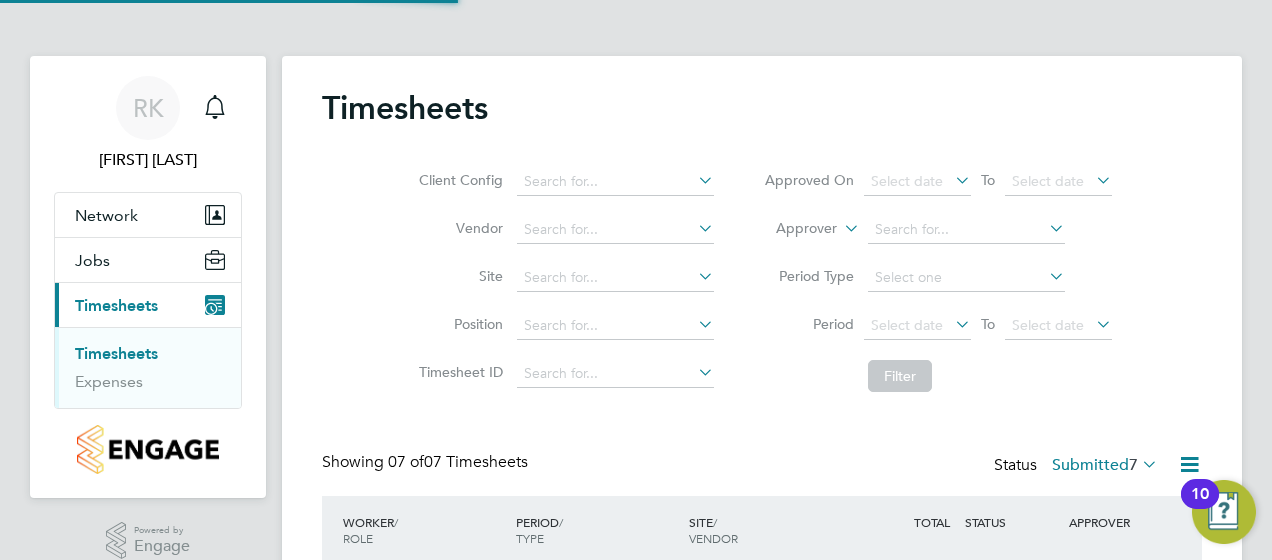 scroll, scrollTop: 10, scrollLeft: 10, axis: both 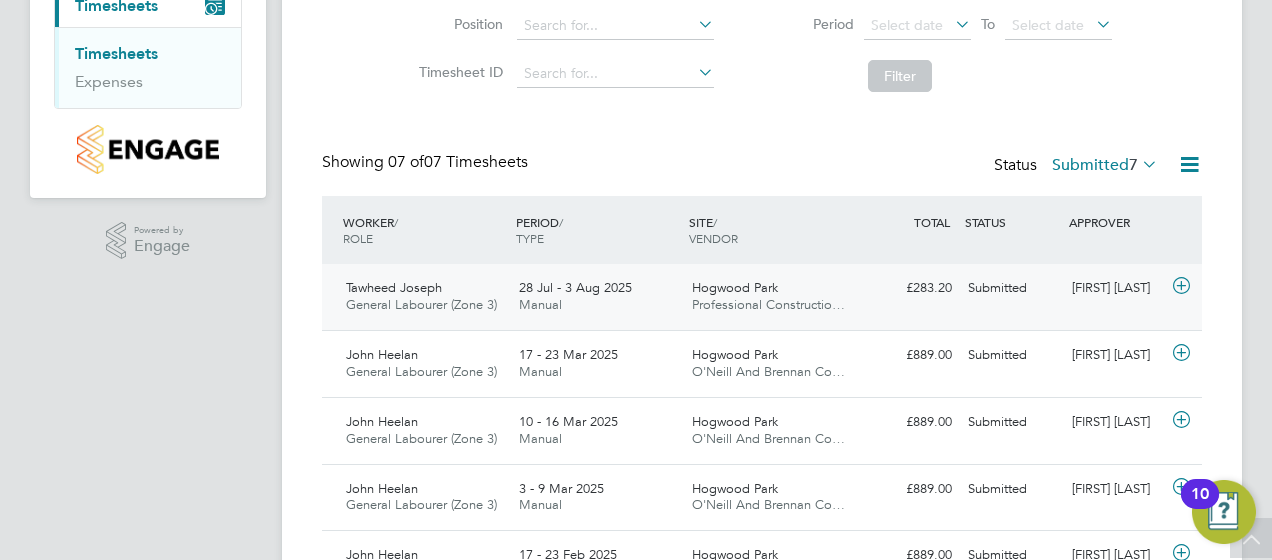 click 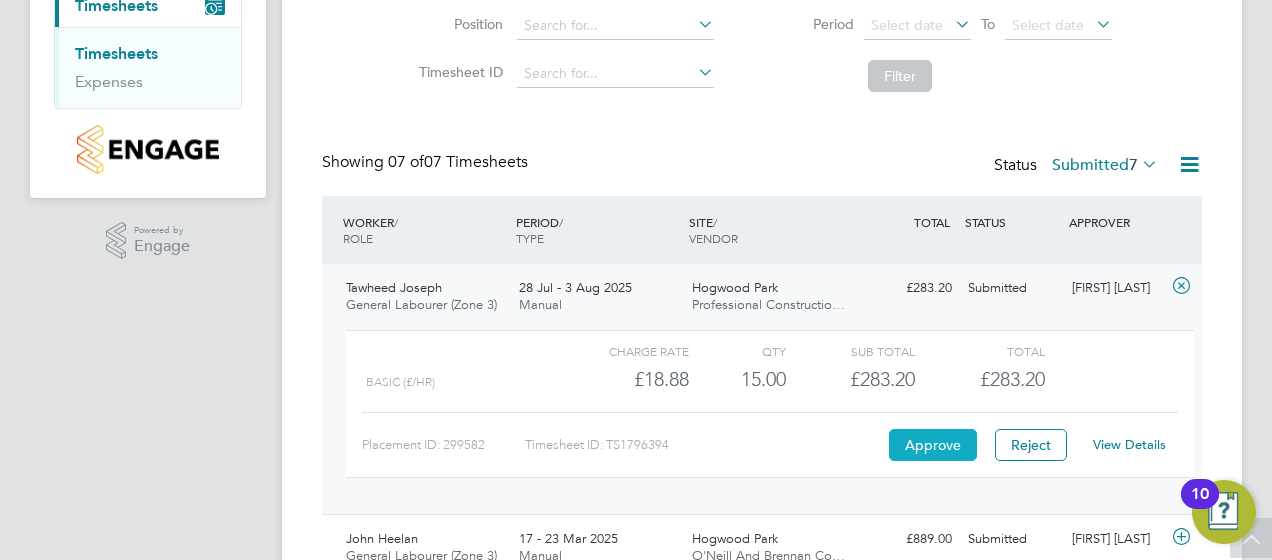 click on "Approve" 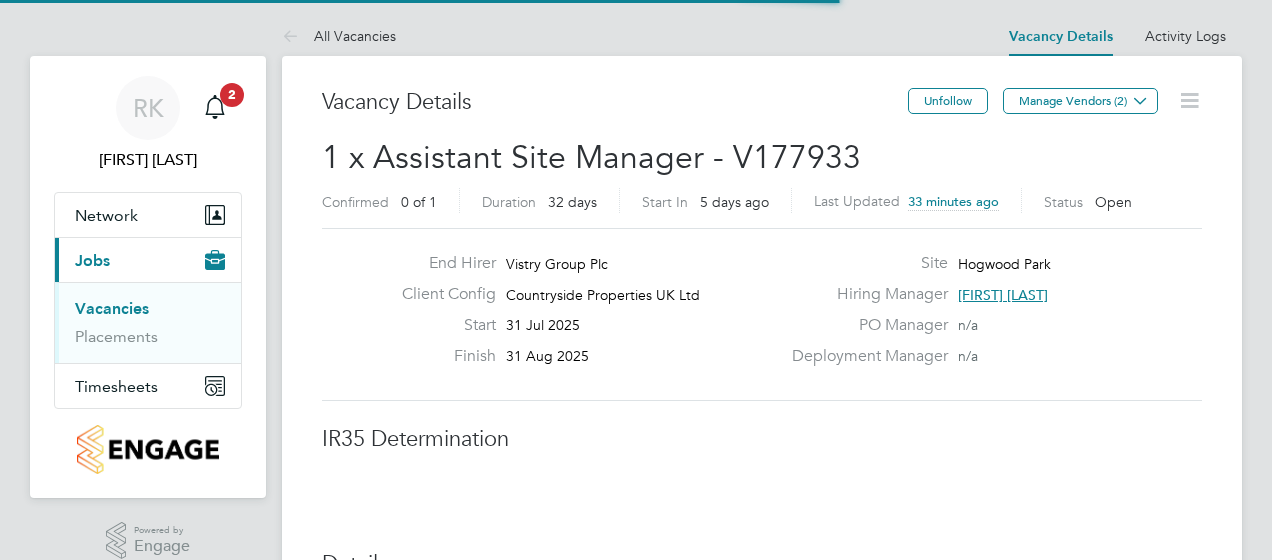 scroll, scrollTop: 0, scrollLeft: 0, axis: both 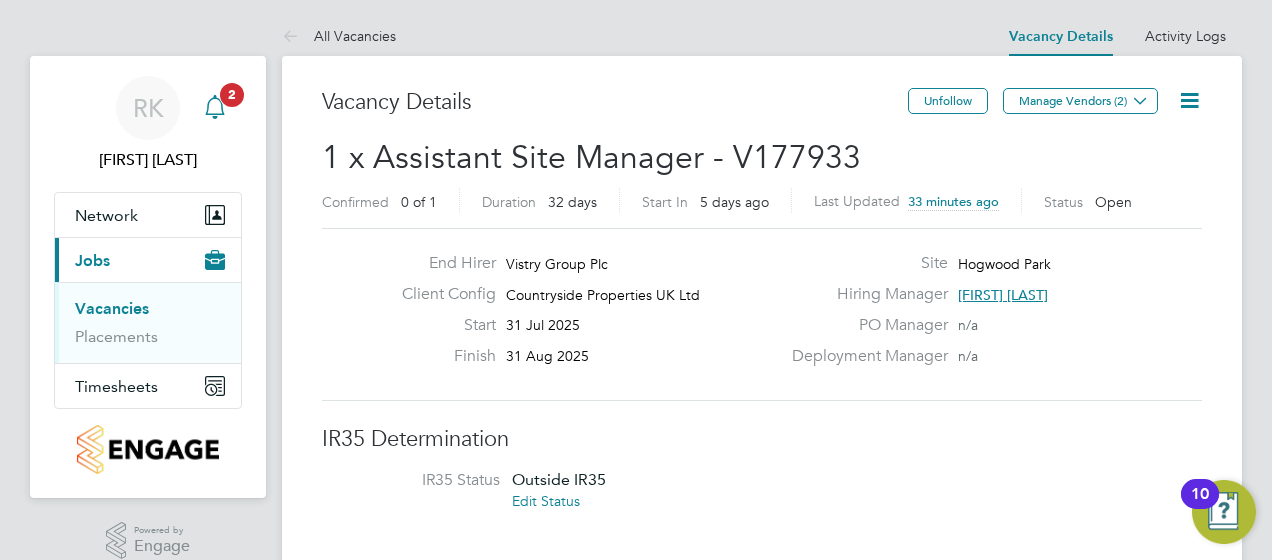 click 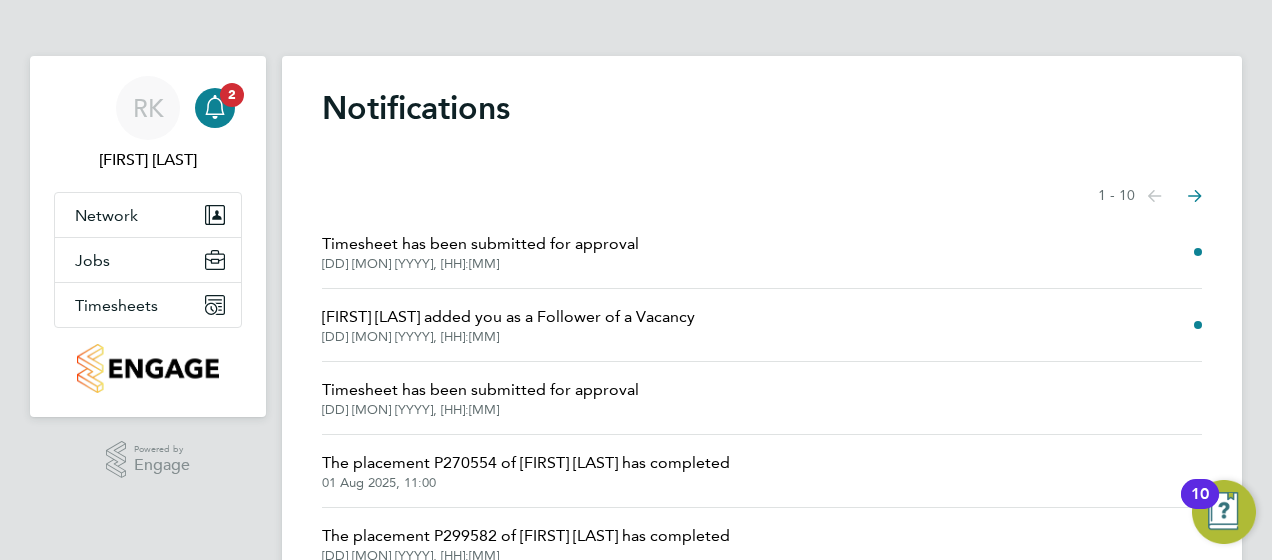click on "Timesheet  has been submitted for approval" 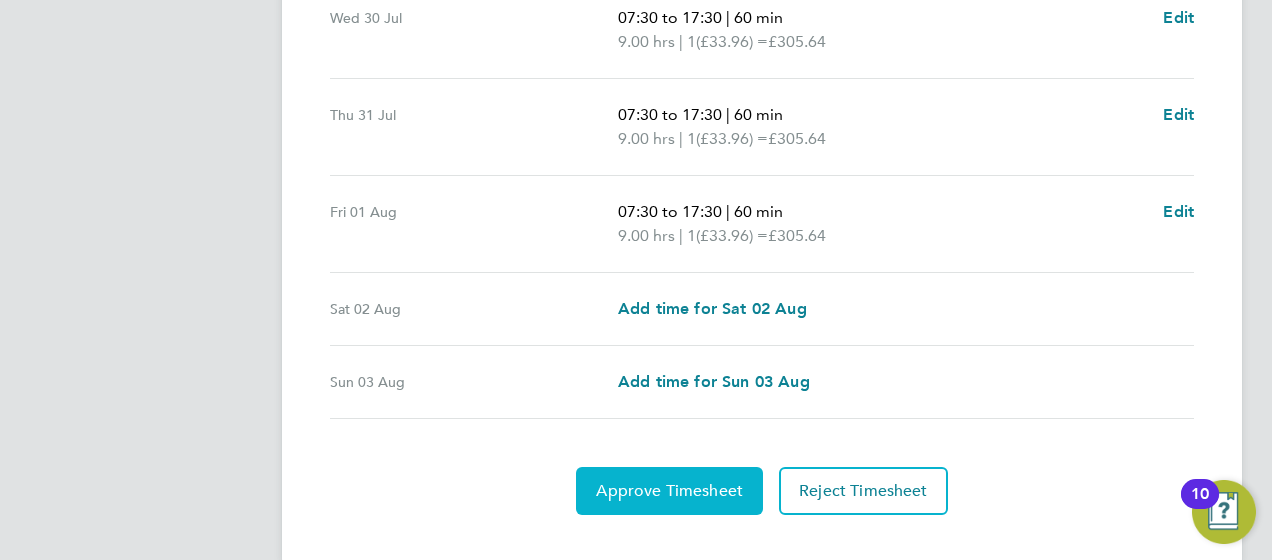scroll, scrollTop: 881, scrollLeft: 0, axis: vertical 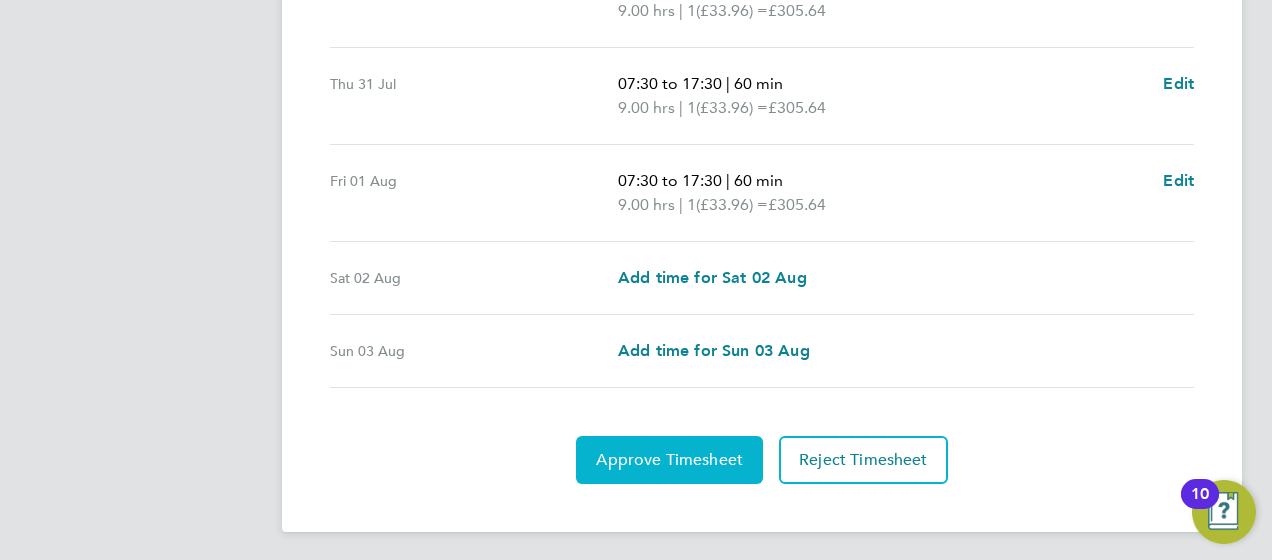 click on "Approve Timesheet" 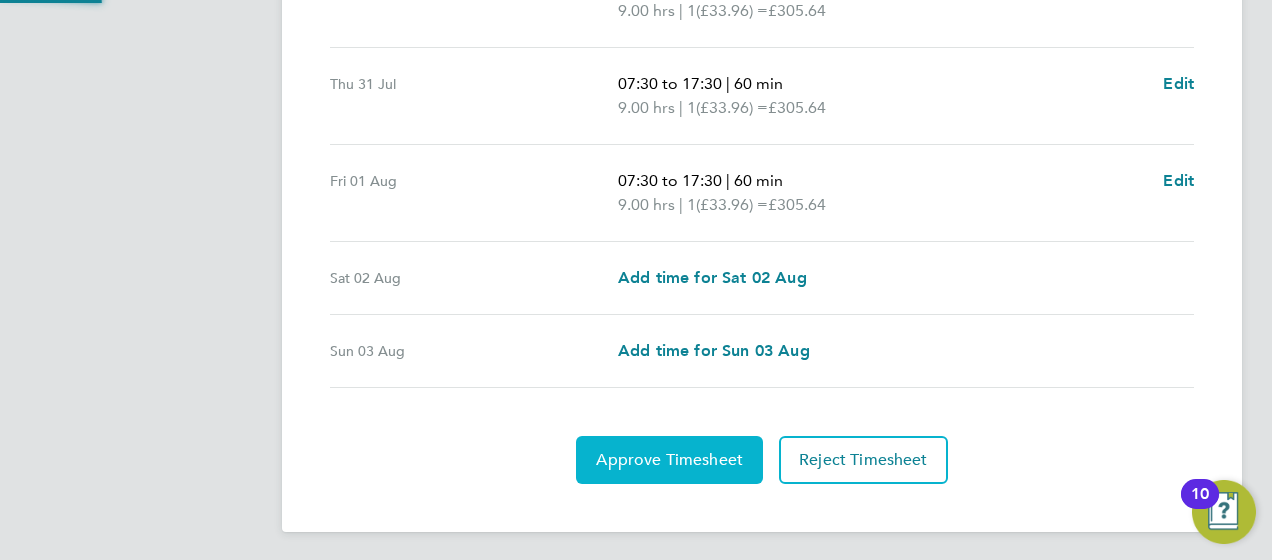 scroll, scrollTop: 0, scrollLeft: 0, axis: both 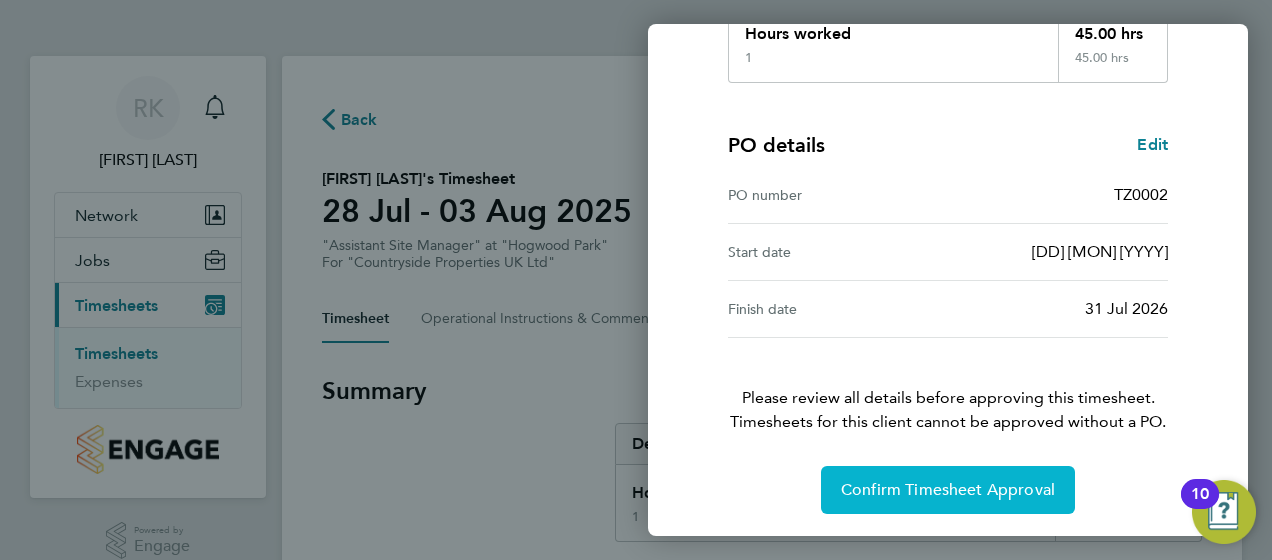 click on "Confirm Timesheet Approval" 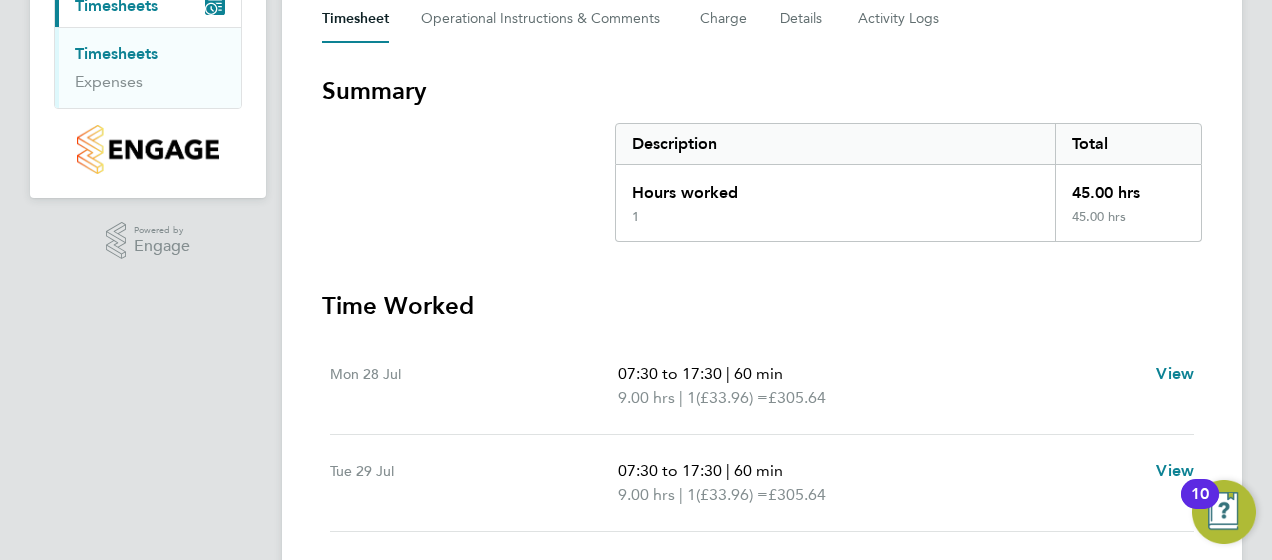 scroll, scrollTop: 0, scrollLeft: 0, axis: both 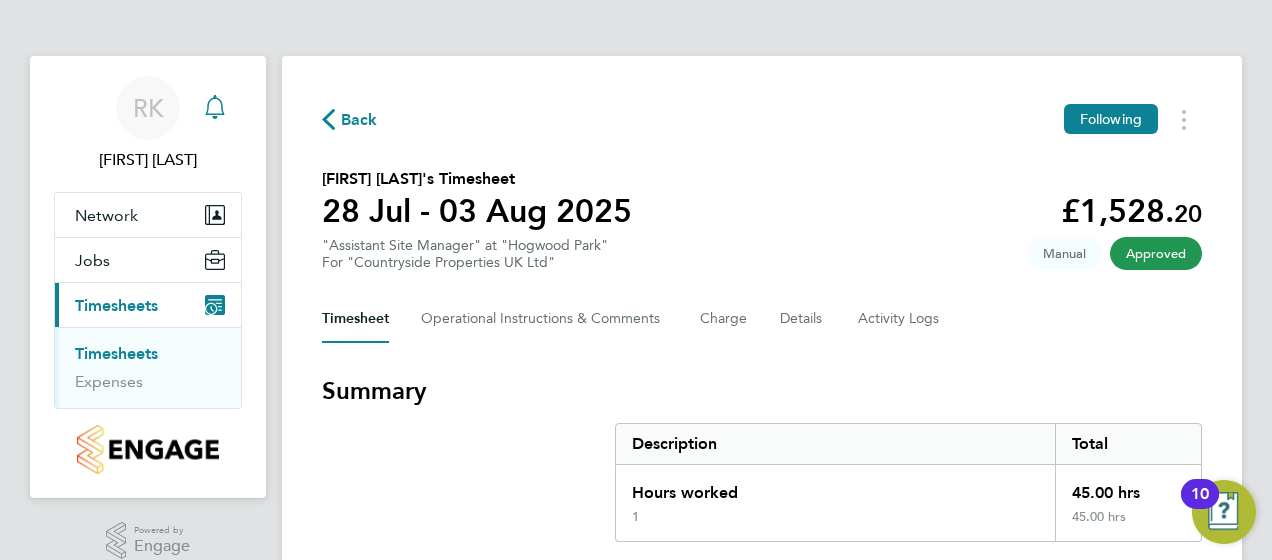 click 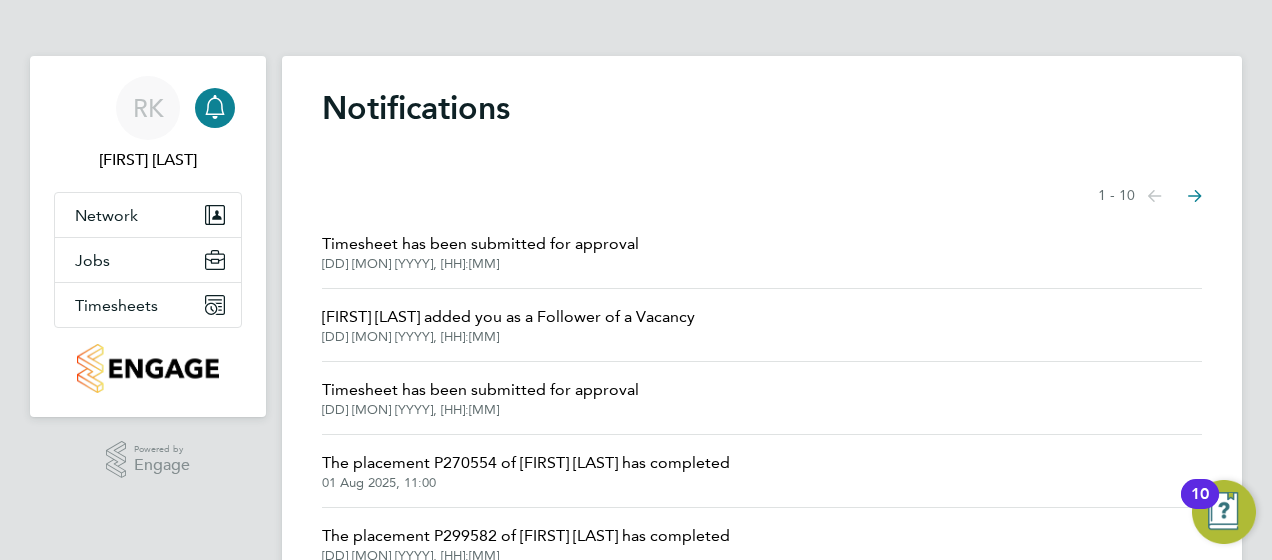 click on "Timesheet  has been submitted for approval" 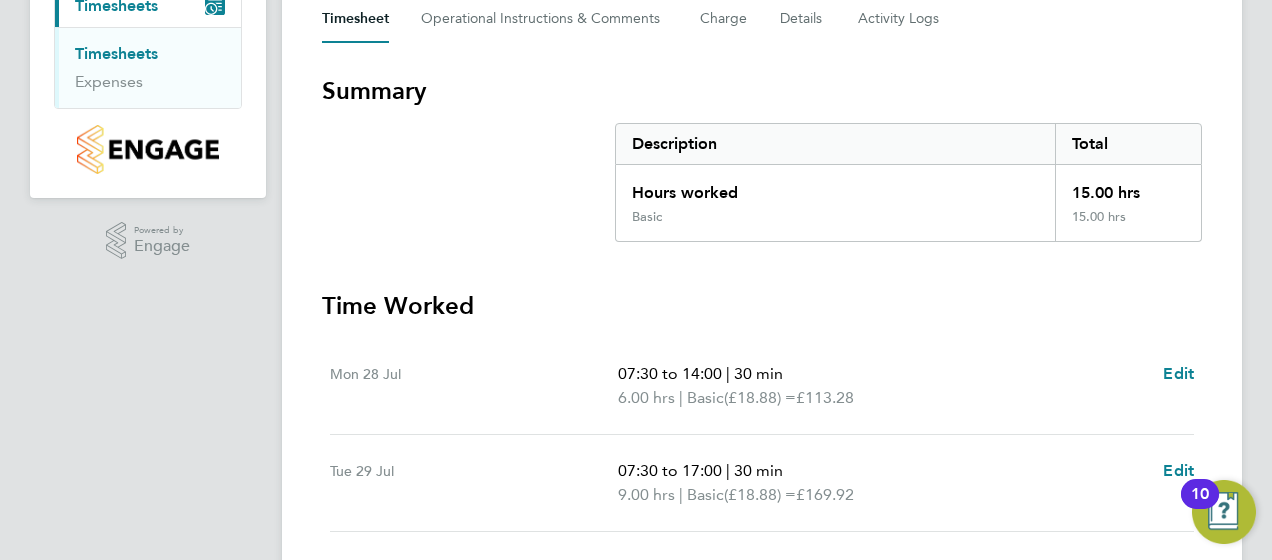 scroll, scrollTop: 446, scrollLeft: 0, axis: vertical 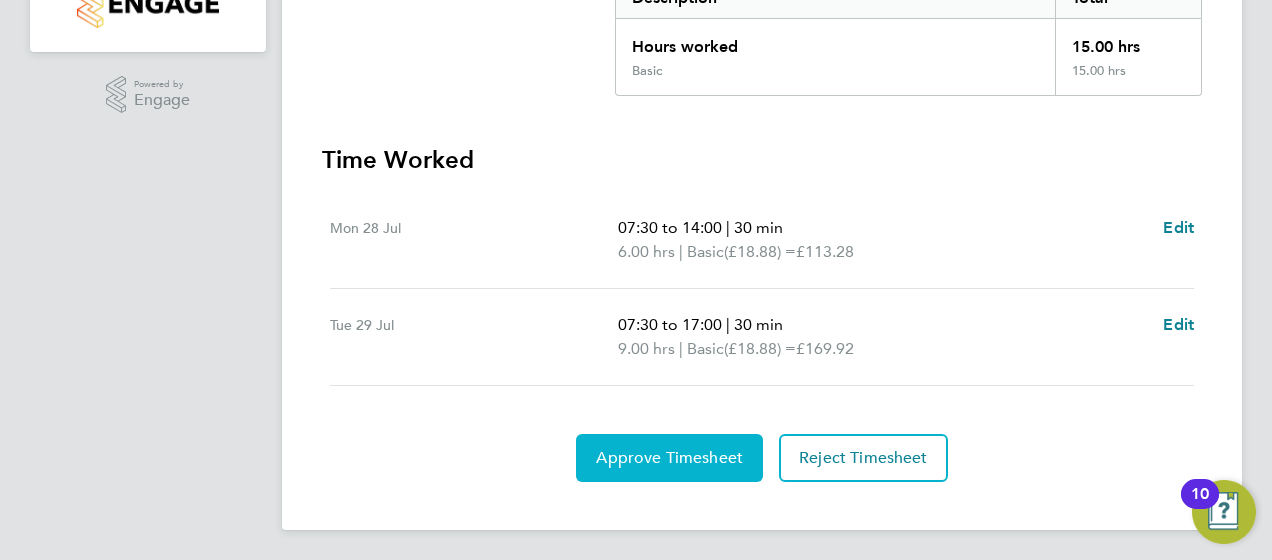 click on "Approve Timesheet" 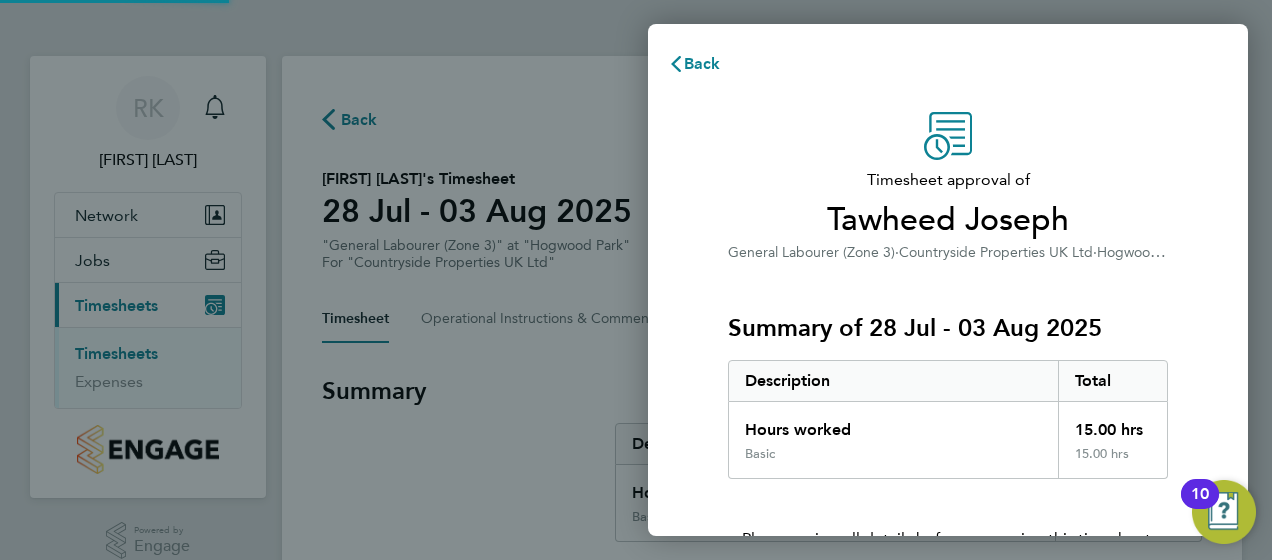 scroll, scrollTop: 0, scrollLeft: 0, axis: both 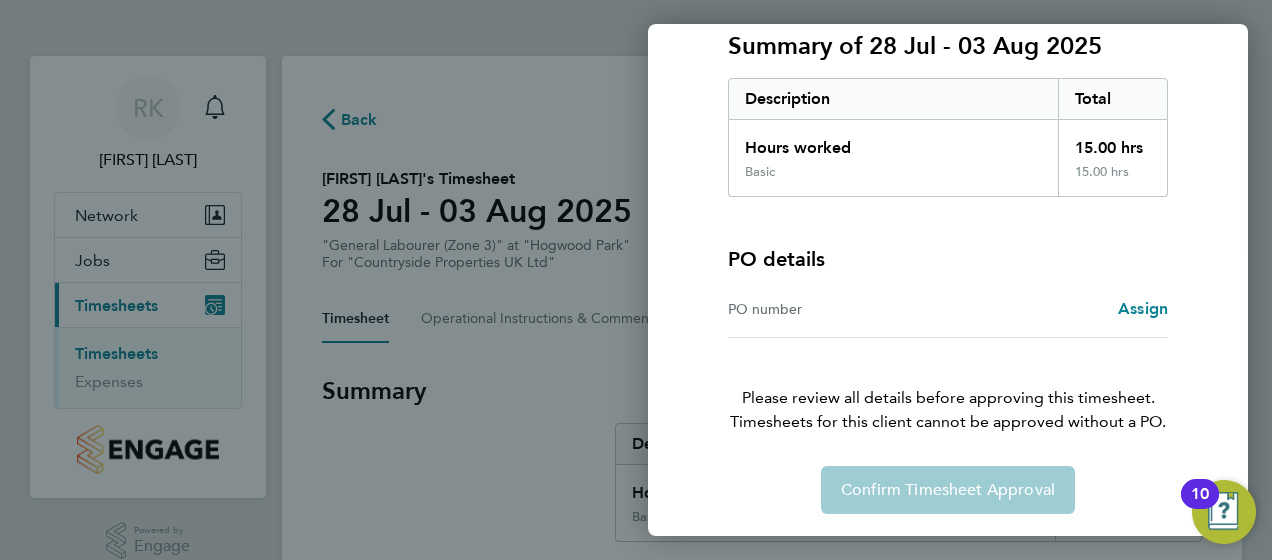 click on "Confirm Timesheet Approval" 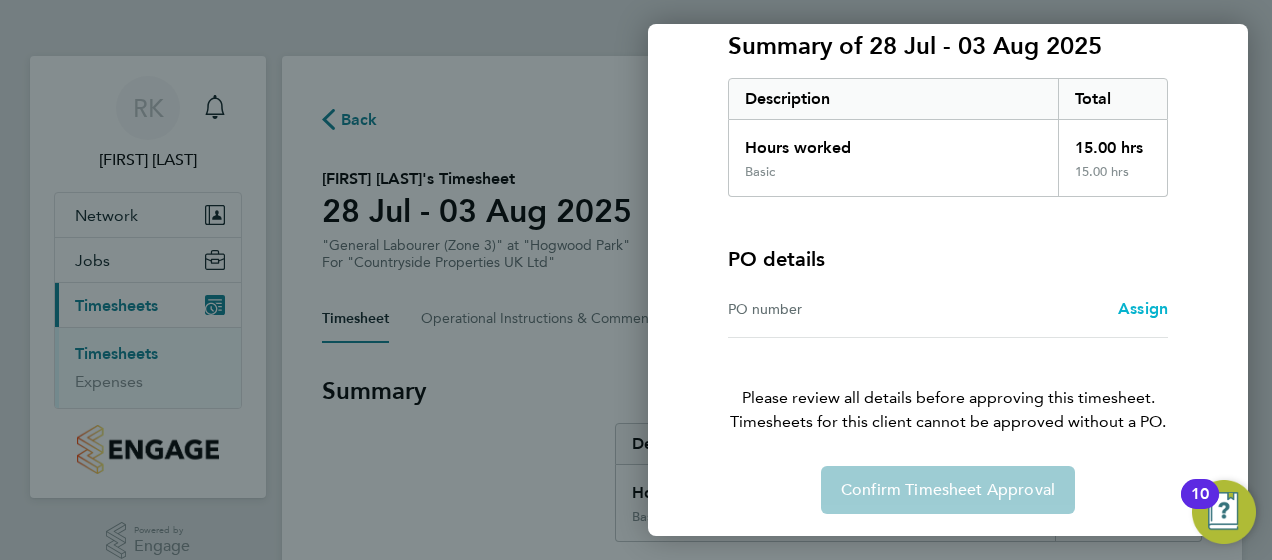 click on "Assign" at bounding box center (1143, 308) 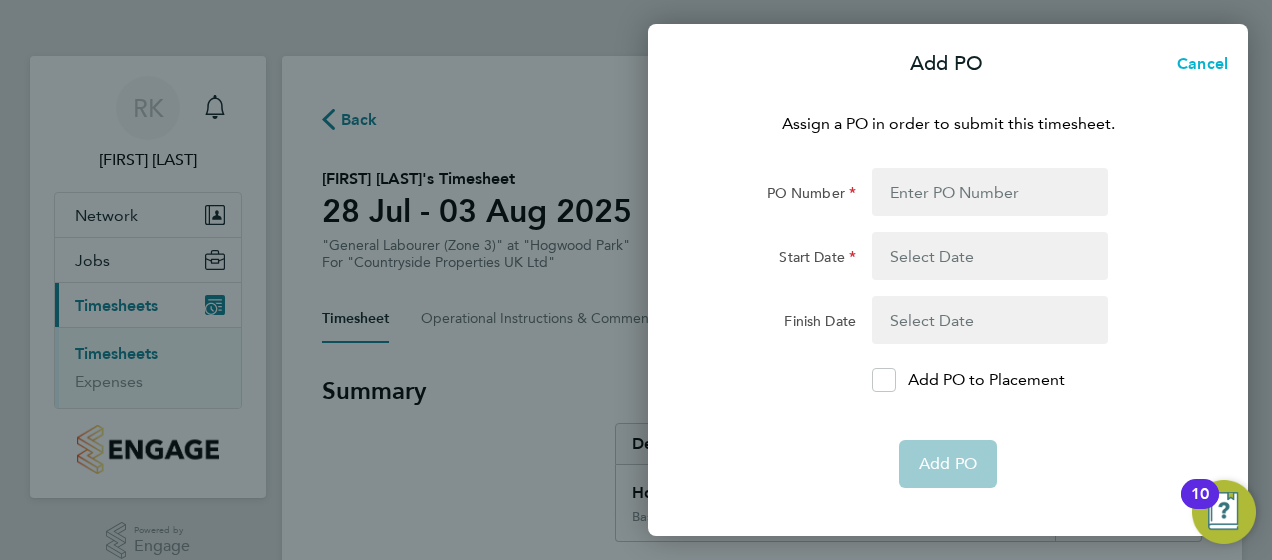 click on "Cancel" 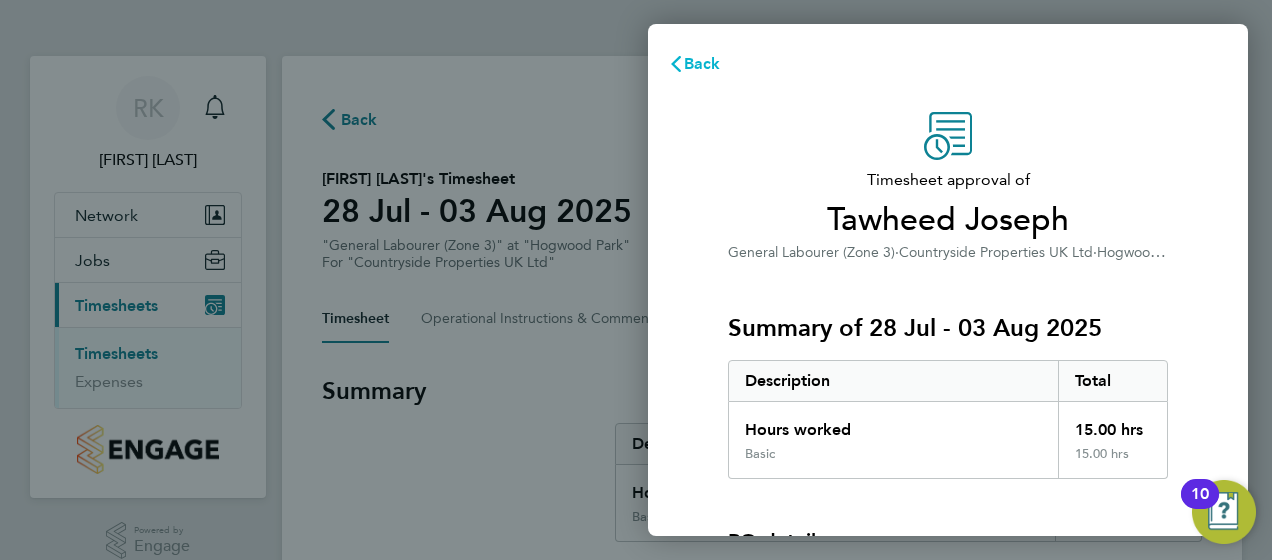 click on "Back" 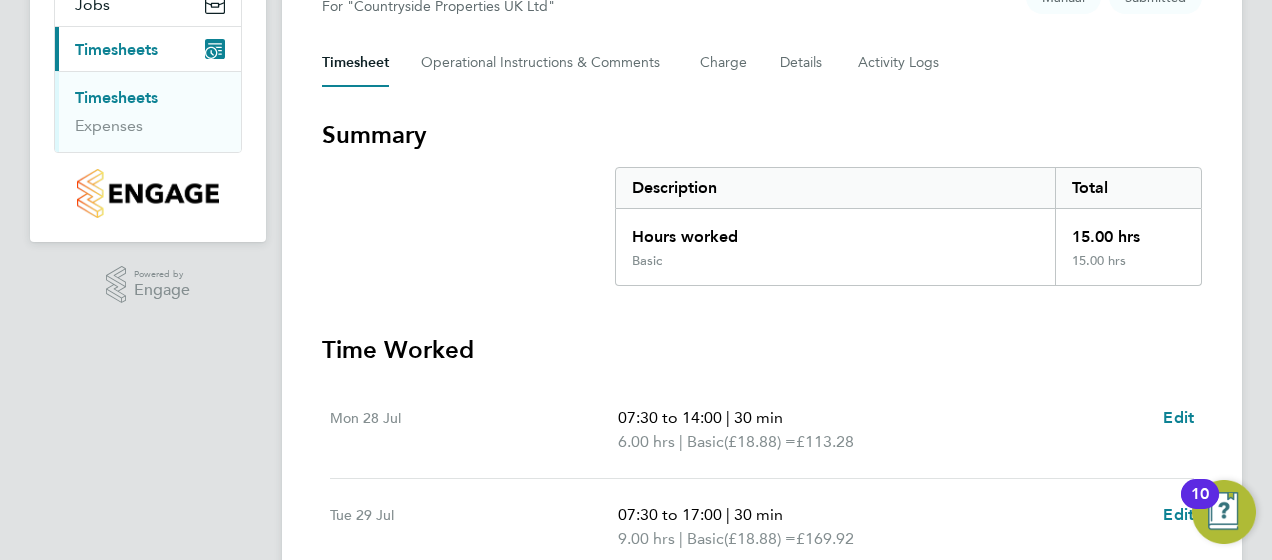 scroll, scrollTop: 0, scrollLeft: 0, axis: both 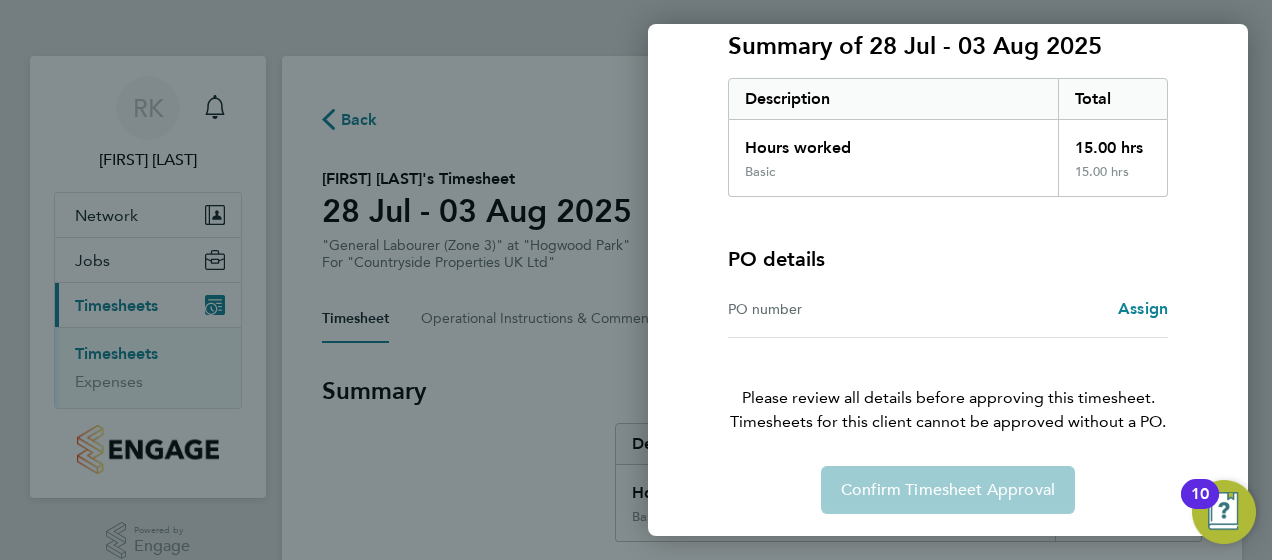 click on "Confirm Timesheet Approval" 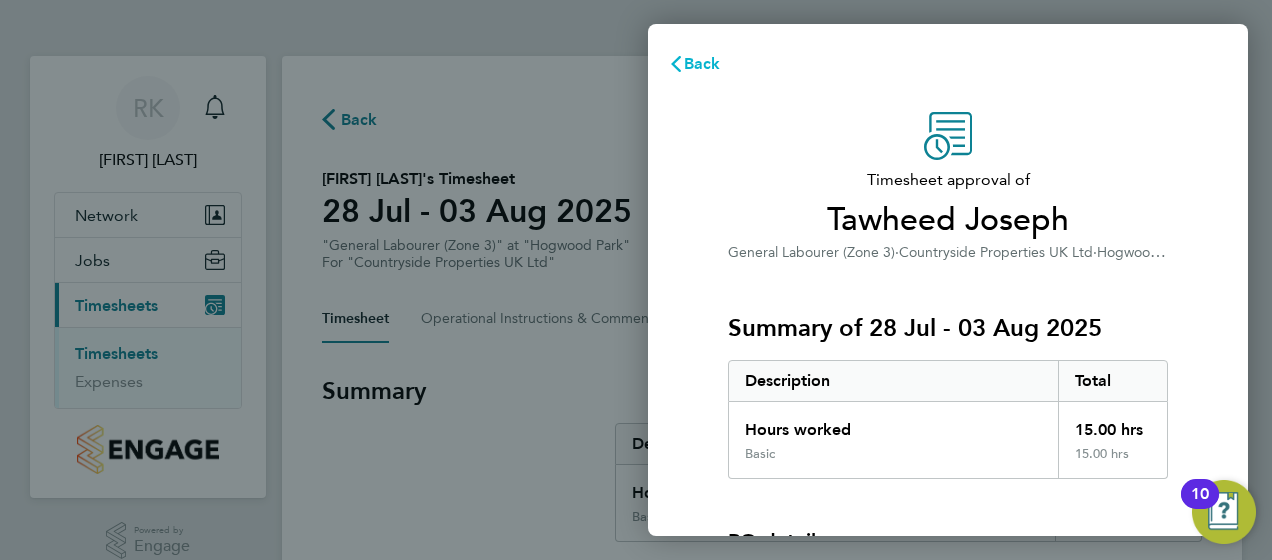 click on "Back" 